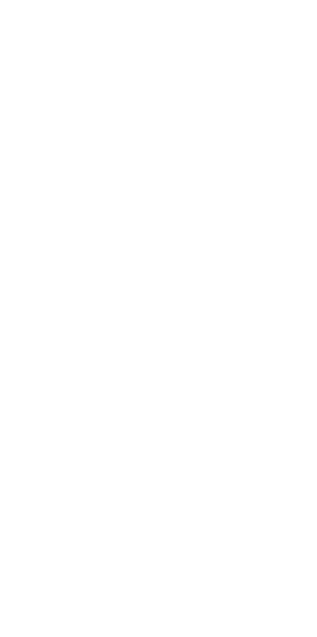 scroll, scrollTop: 0, scrollLeft: 0, axis: both 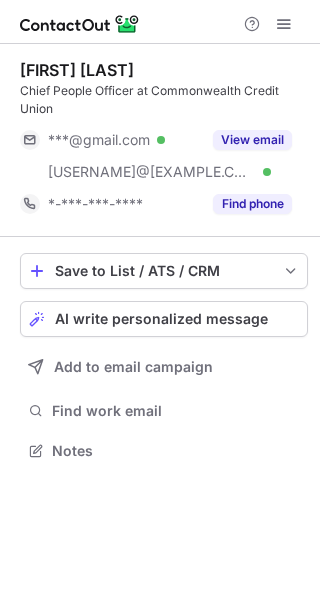 click on "View email" at bounding box center (246, 140) 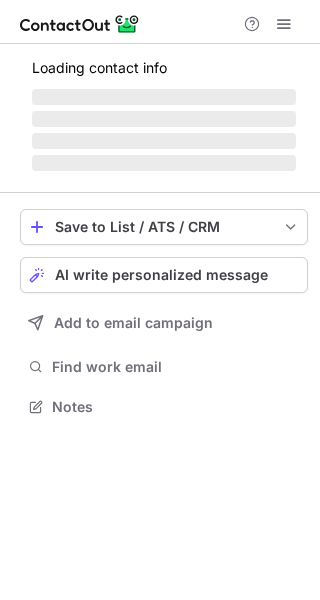 scroll, scrollTop: 0, scrollLeft: 0, axis: both 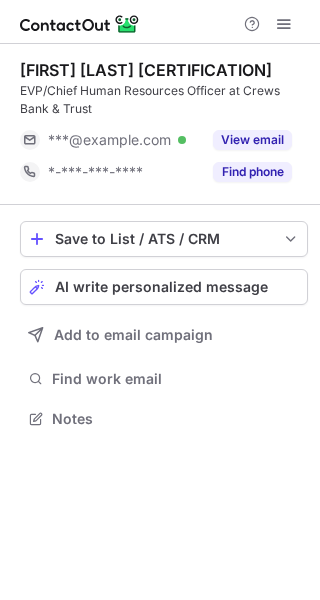 click on "View email" at bounding box center [252, 140] 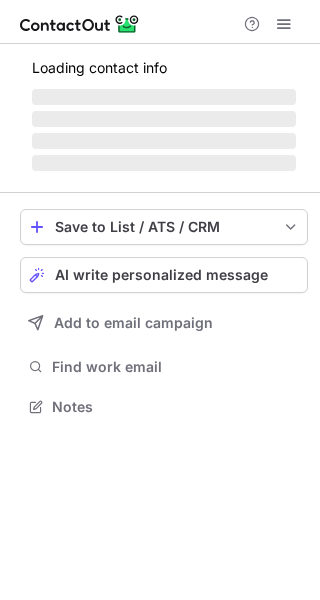 scroll, scrollTop: 0, scrollLeft: 0, axis: both 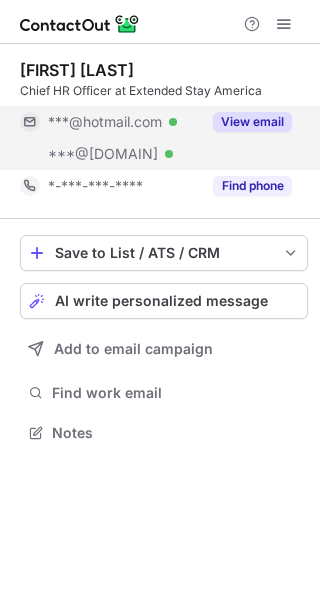 click on "View email" at bounding box center (252, 122) 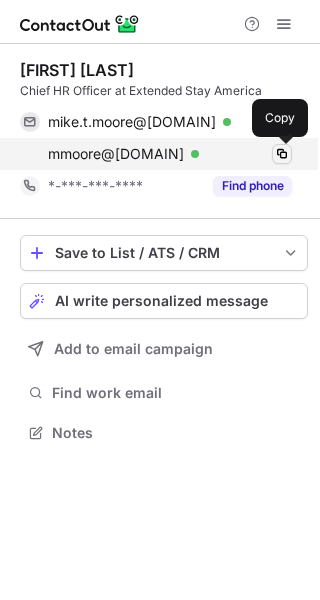 click at bounding box center (282, 154) 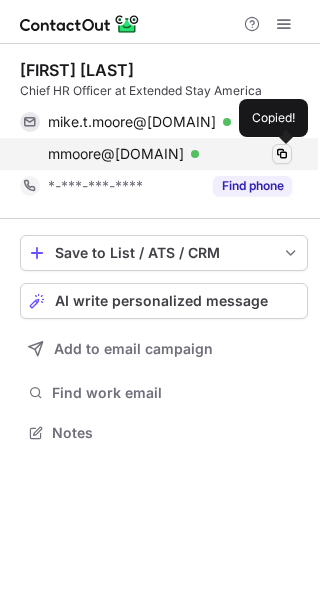 type 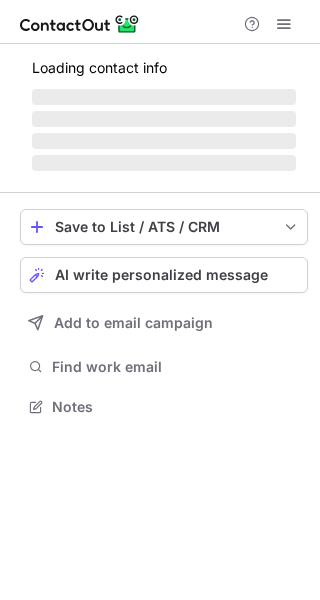 scroll, scrollTop: 0, scrollLeft: 0, axis: both 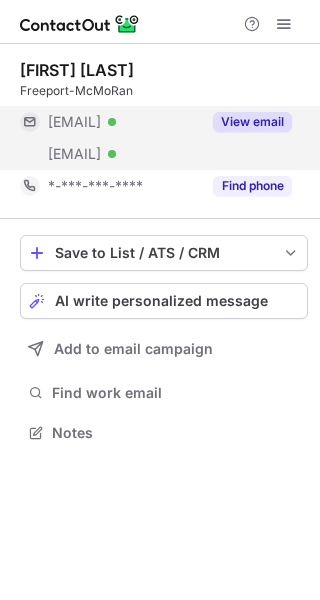click on "View email" at bounding box center (252, 122) 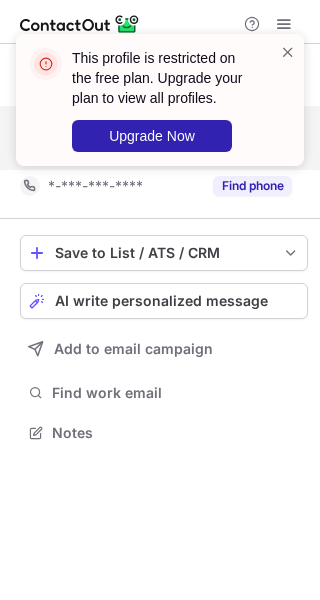 click on "This profile is restricted on the free plan. Upgrade your plan to view all profiles. Upgrade Now" at bounding box center (152, 100) 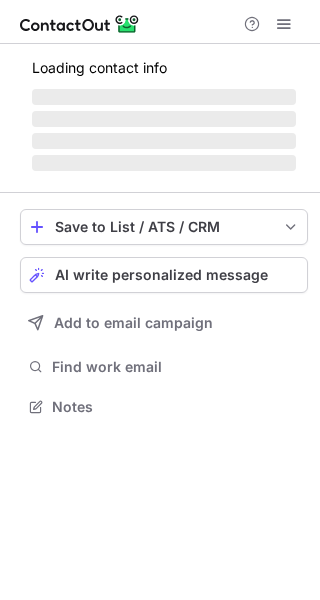 scroll, scrollTop: 0, scrollLeft: 0, axis: both 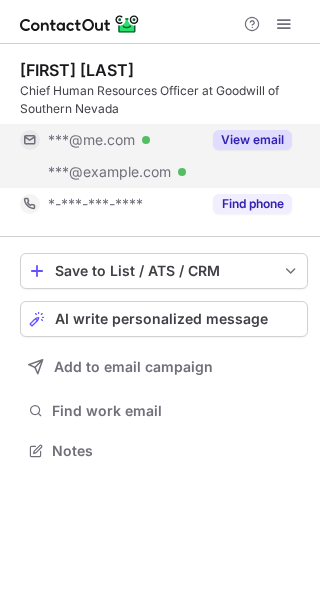 click on "View email" at bounding box center (252, 140) 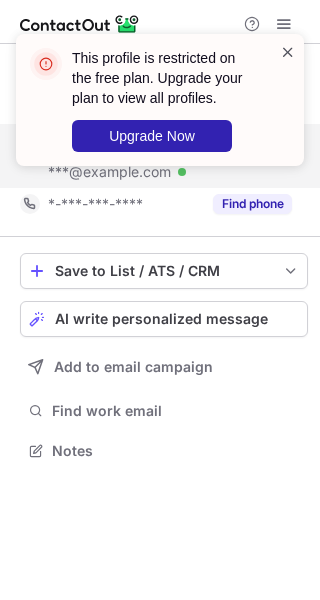 click at bounding box center [288, 52] 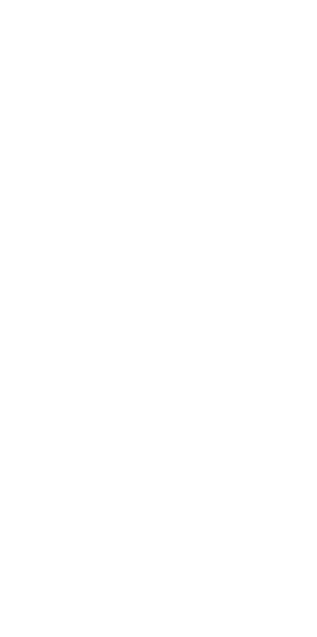scroll, scrollTop: 0, scrollLeft: 0, axis: both 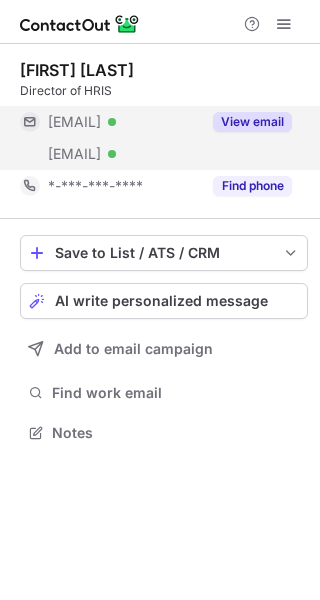 click on "View email" at bounding box center (252, 122) 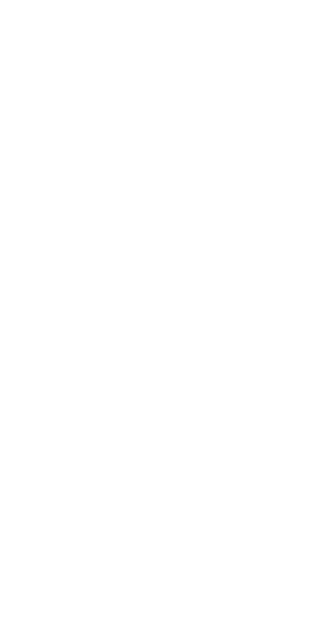 scroll, scrollTop: 0, scrollLeft: 0, axis: both 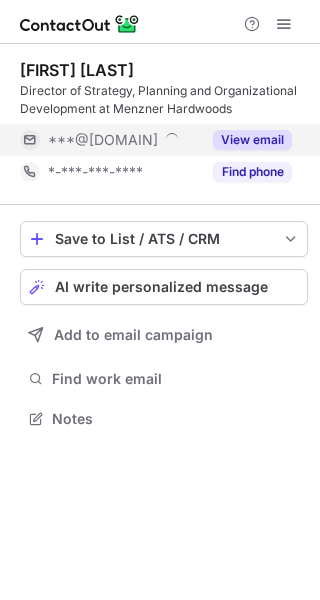 click on "View email" at bounding box center [252, 140] 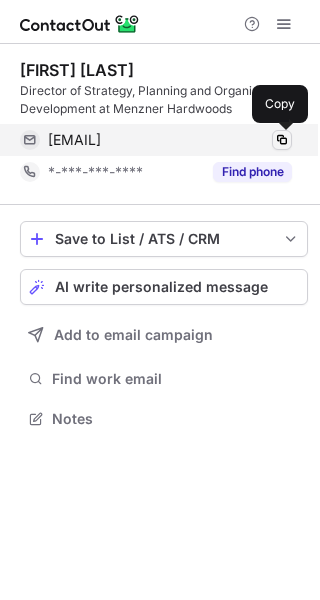 click at bounding box center [282, 140] 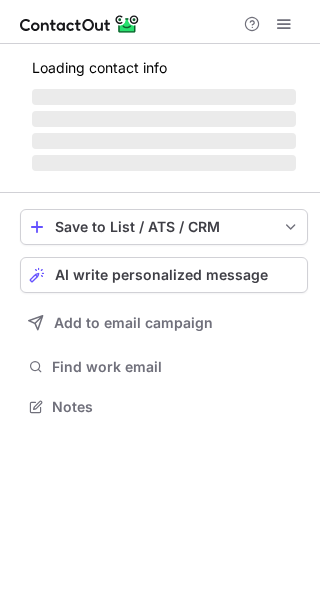 scroll, scrollTop: 0, scrollLeft: 0, axis: both 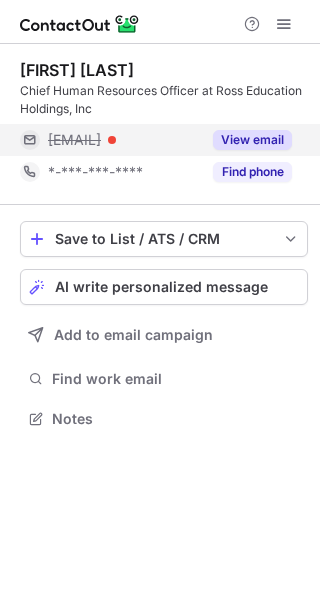 click on "View email" at bounding box center (252, 140) 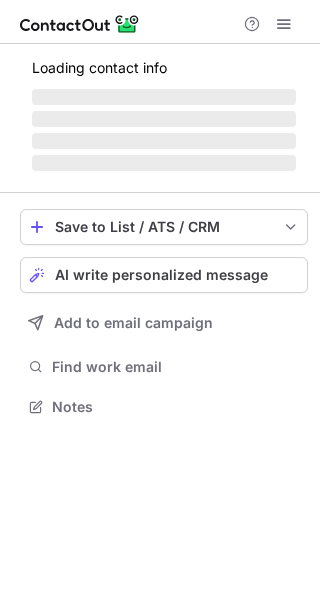 scroll, scrollTop: 0, scrollLeft: 0, axis: both 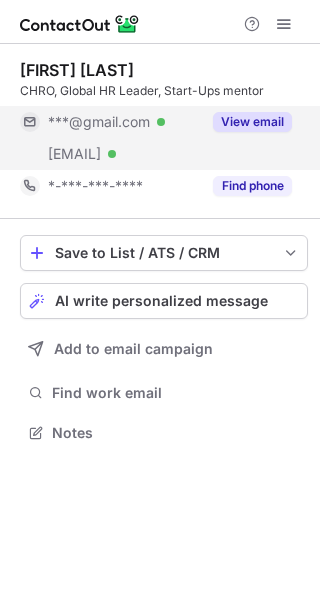 click on "View email" at bounding box center [252, 122] 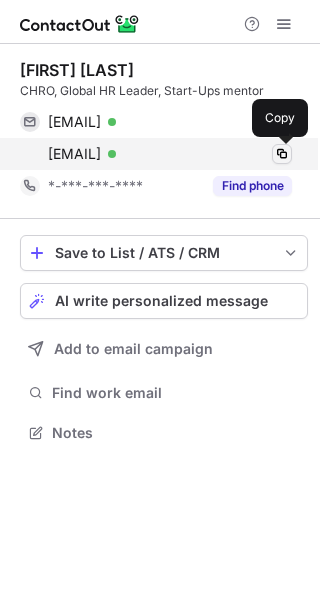 click at bounding box center [282, 154] 